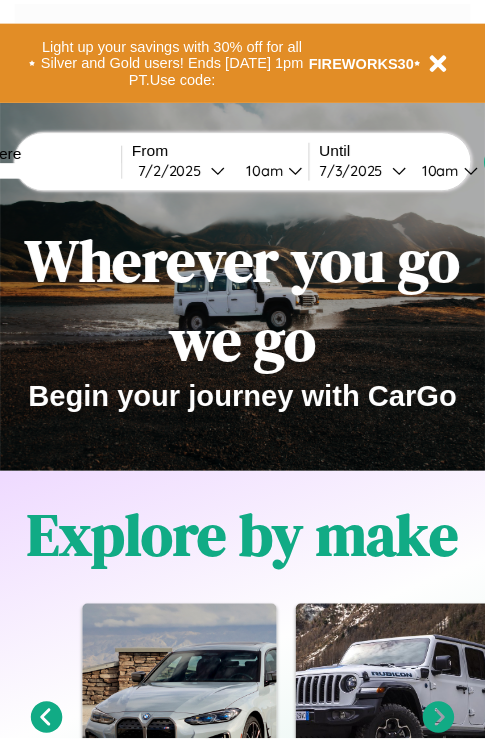 scroll, scrollTop: 0, scrollLeft: 0, axis: both 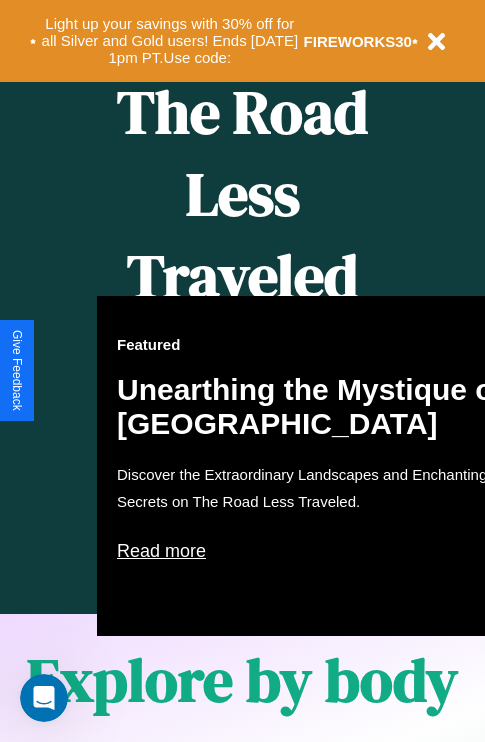 click on "Featured Unearthing the Mystique of [GEOGRAPHIC_DATA] Discover the Extraordinary Landscapes and Enchanting Secrets on The Road Less Traveled. Read more" at bounding box center (317, 466) 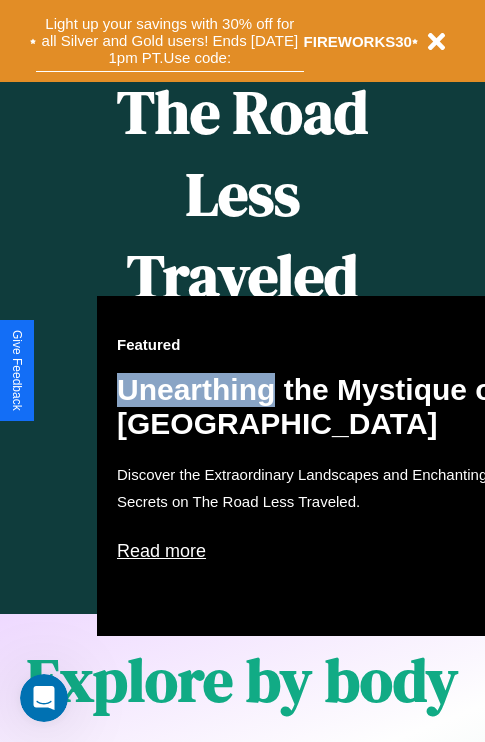 click on "Light up your savings with 30% off for all Silver and Gold users! Ends [DATE] 1pm PT.  Use code:" at bounding box center [170, 41] 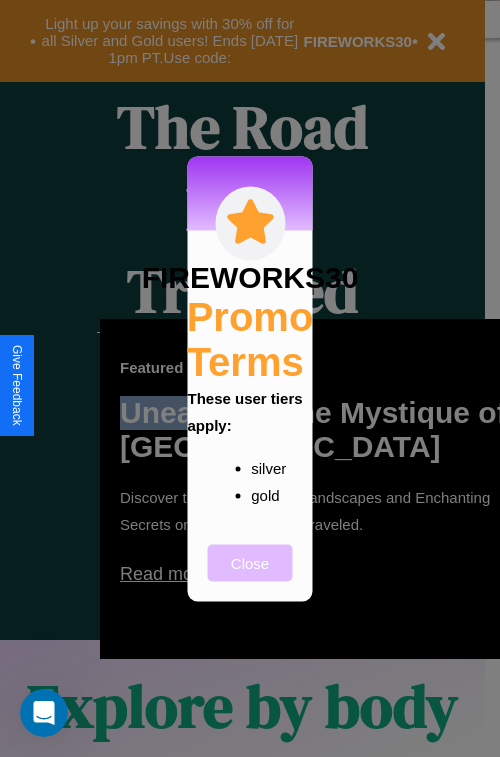 click on "Close" at bounding box center (250, 562) 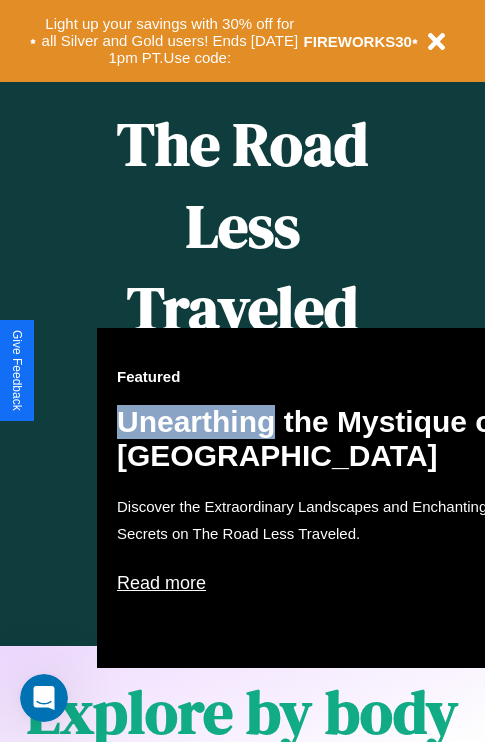 scroll, scrollTop: 0, scrollLeft: 0, axis: both 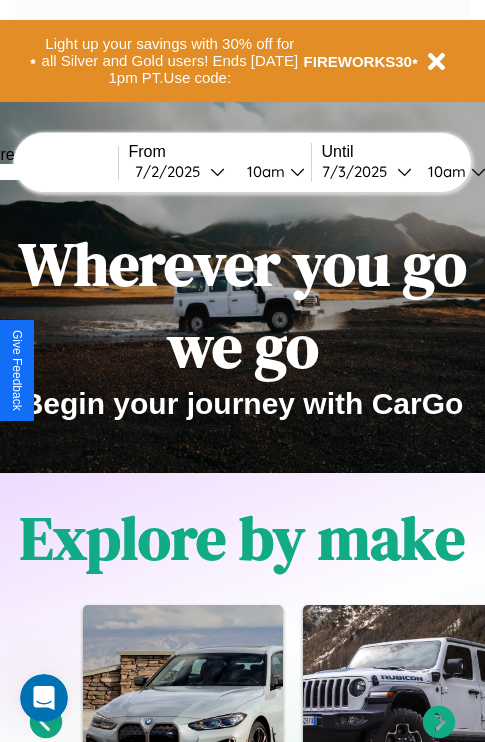 click at bounding box center (43, 172) 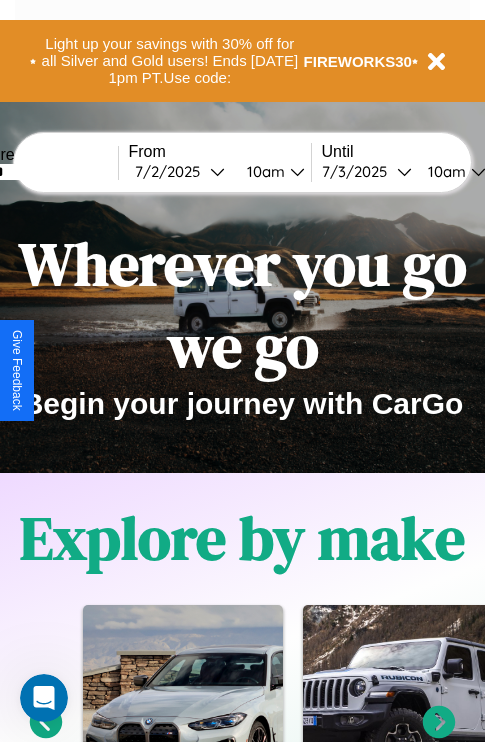 type on "******" 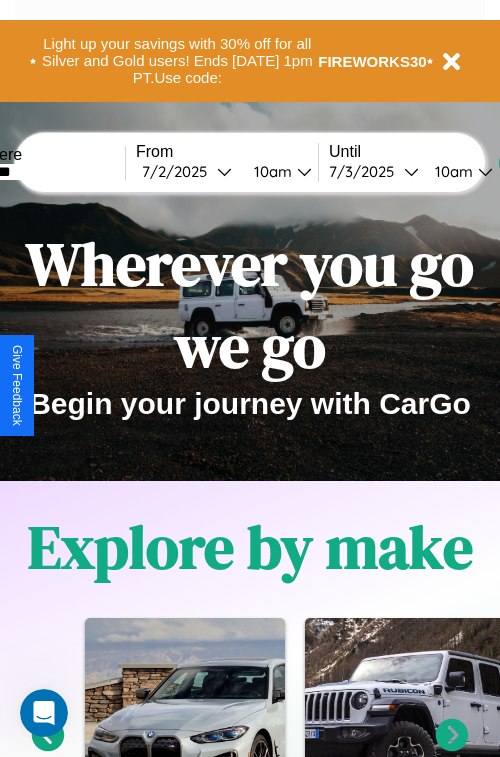 select on "*" 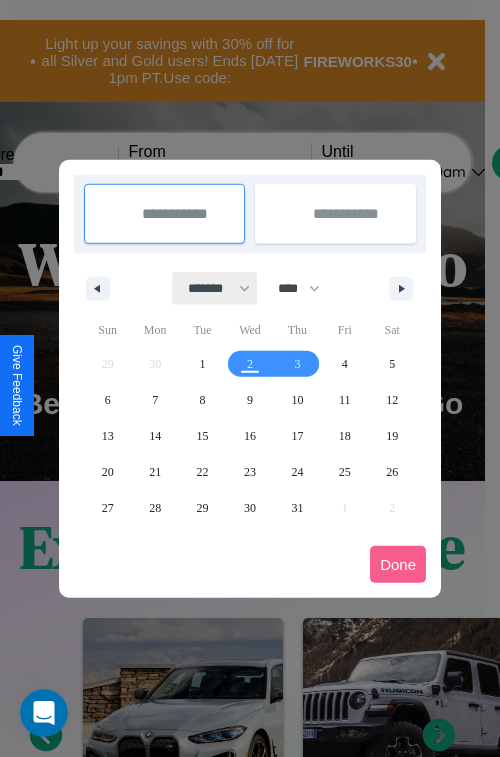 click on "******* ******** ***** ***** *** **** **** ****** ********* ******* ******** ********" at bounding box center (215, 288) 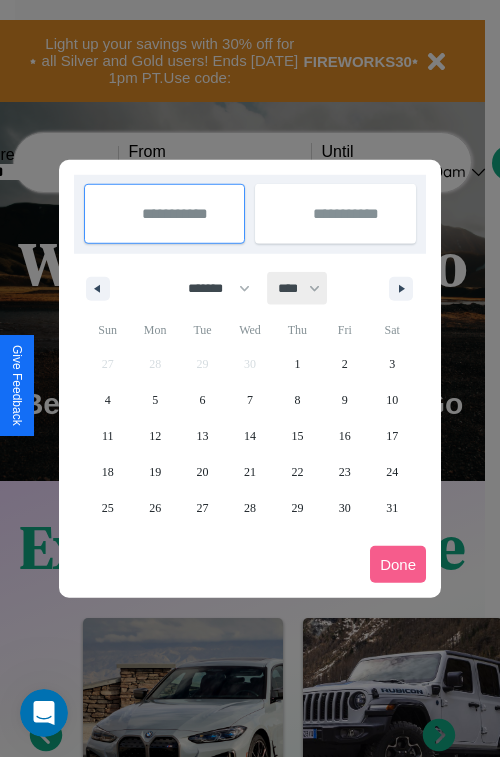 click on "**** **** **** **** **** **** **** **** **** **** **** **** **** **** **** **** **** **** **** **** **** **** **** **** **** **** **** **** **** **** **** **** **** **** **** **** **** **** **** **** **** **** **** **** **** **** **** **** **** **** **** **** **** **** **** **** **** **** **** **** **** **** **** **** **** **** **** **** **** **** **** **** **** **** **** **** **** **** **** **** **** **** **** **** **** **** **** **** **** **** **** **** **** **** **** **** **** **** **** **** **** **** **** **** **** **** **** **** **** **** **** **** **** **** **** **** **** **** **** **** ****" at bounding box center [298, 288] 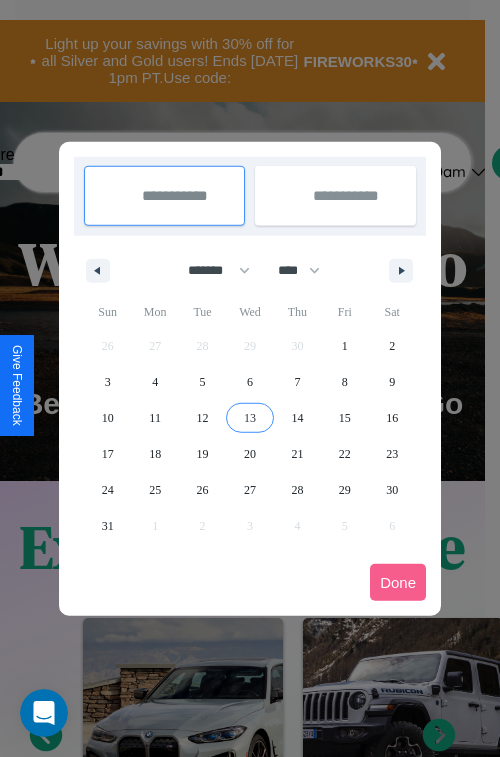 click on "13" at bounding box center (250, 418) 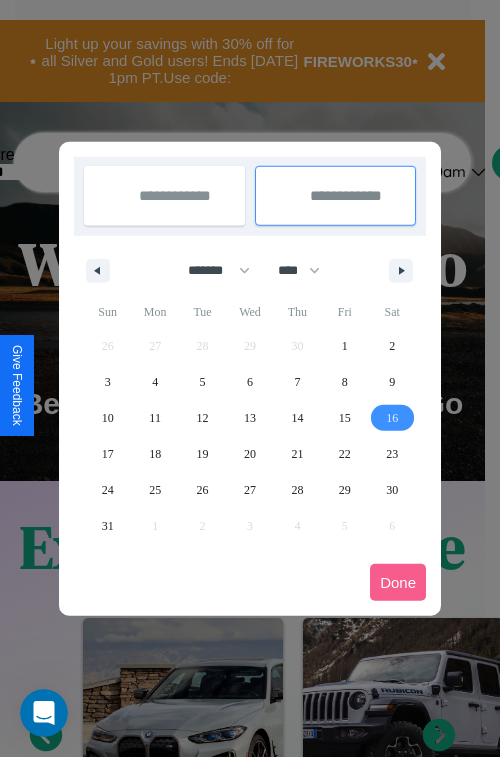 click on "16" at bounding box center [392, 418] 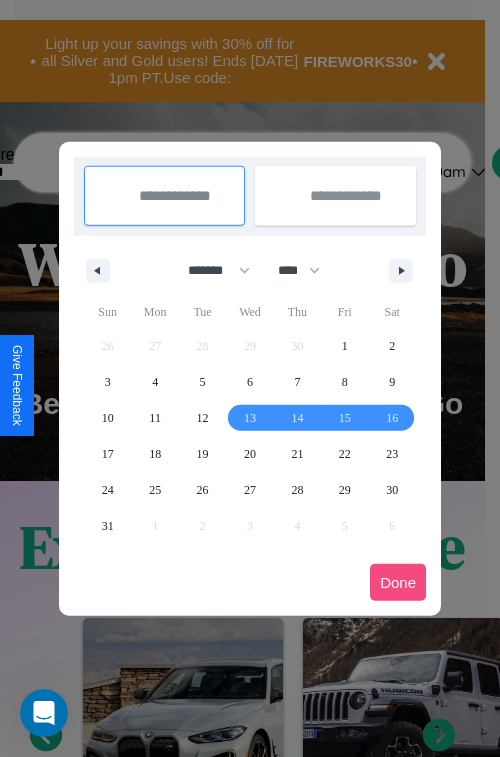 click on "Done" at bounding box center (398, 582) 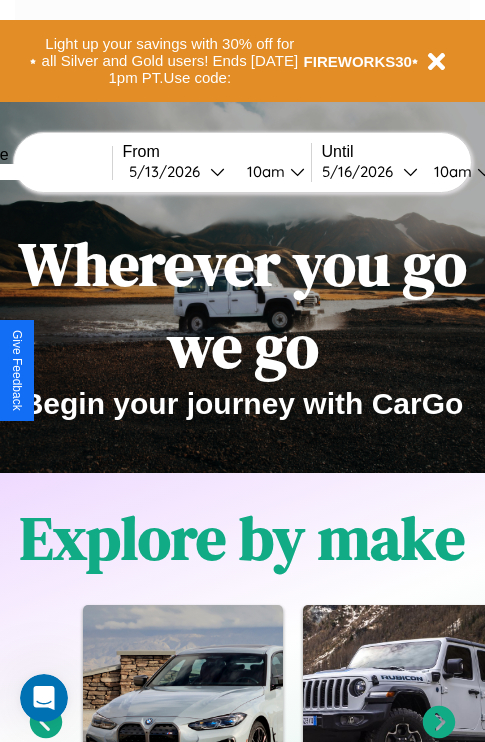 scroll, scrollTop: 0, scrollLeft: 74, axis: horizontal 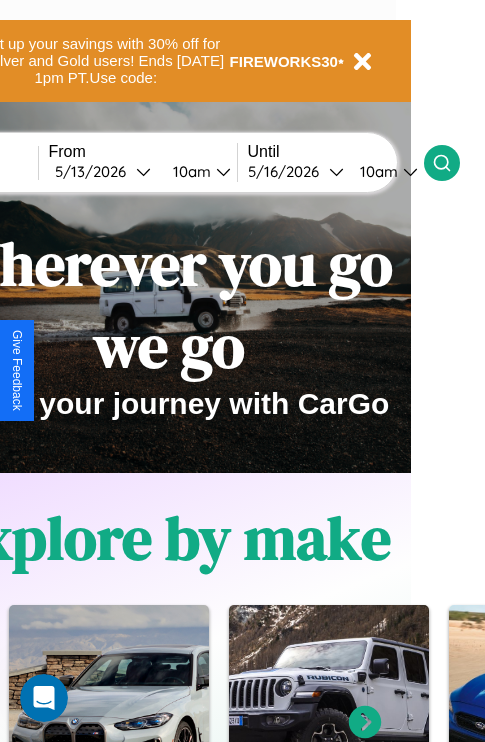 click 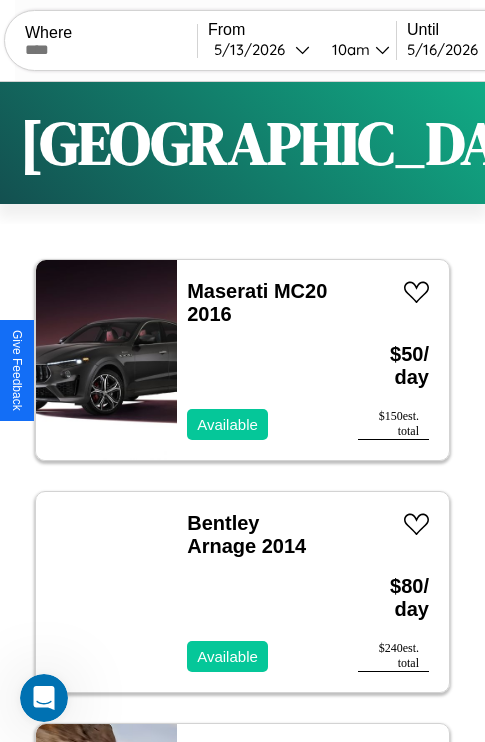 scroll, scrollTop: 95, scrollLeft: 0, axis: vertical 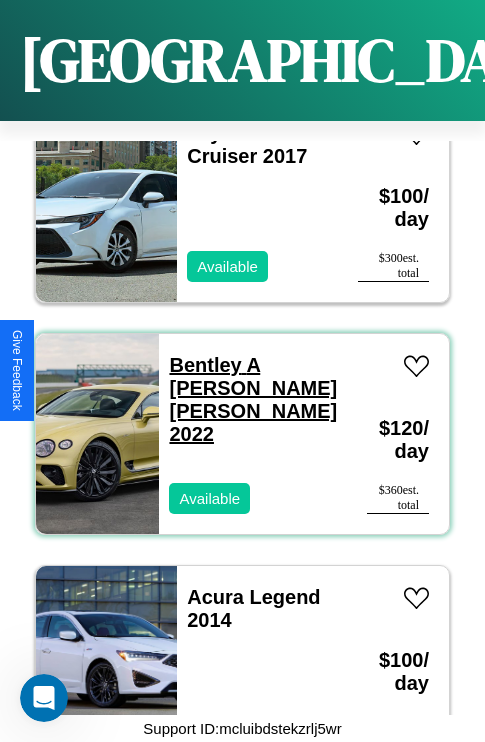 click on "Bentley   A Smith GT Bentley   2022" at bounding box center (253, 399) 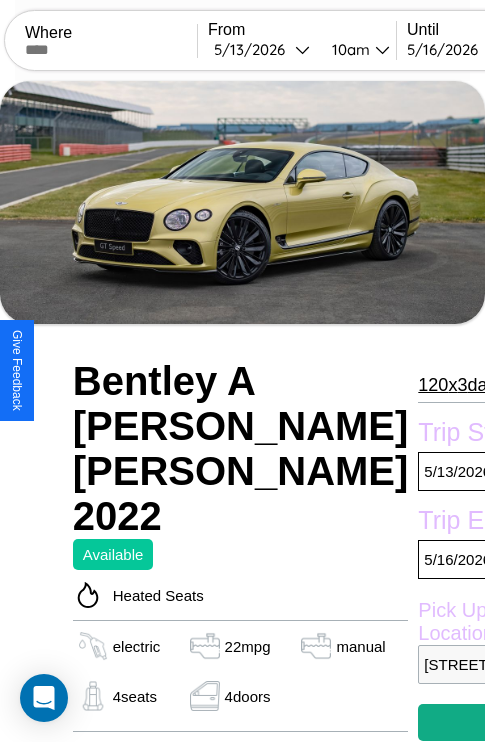 scroll, scrollTop: 378, scrollLeft: 80, axis: both 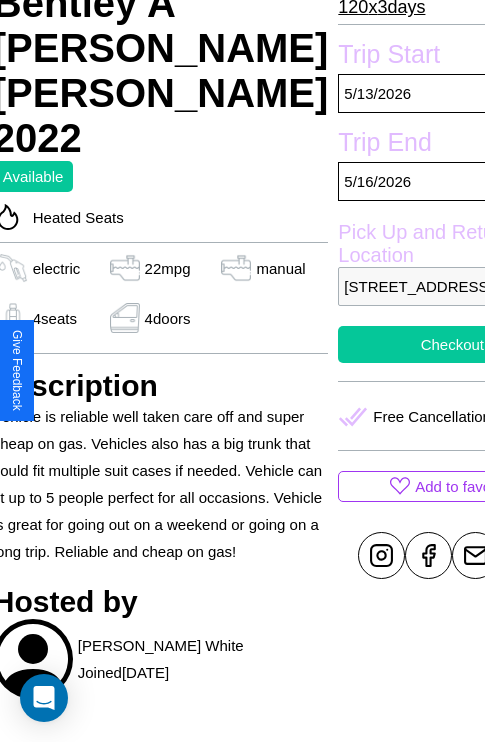click on "Checkout" at bounding box center [452, 344] 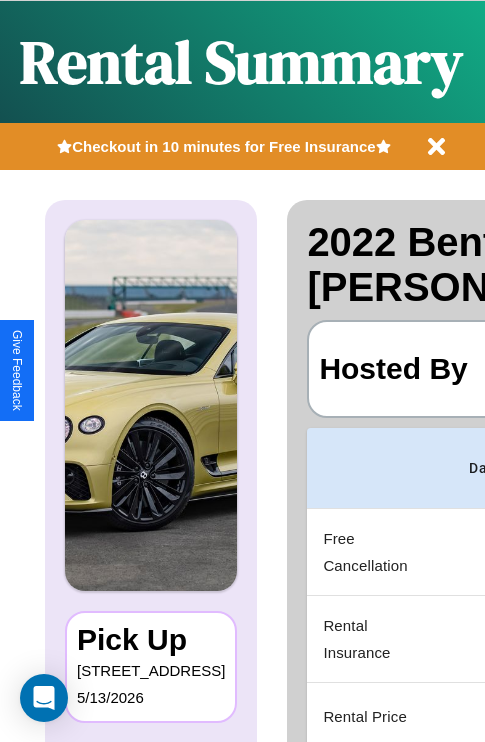 scroll, scrollTop: 0, scrollLeft: 378, axis: horizontal 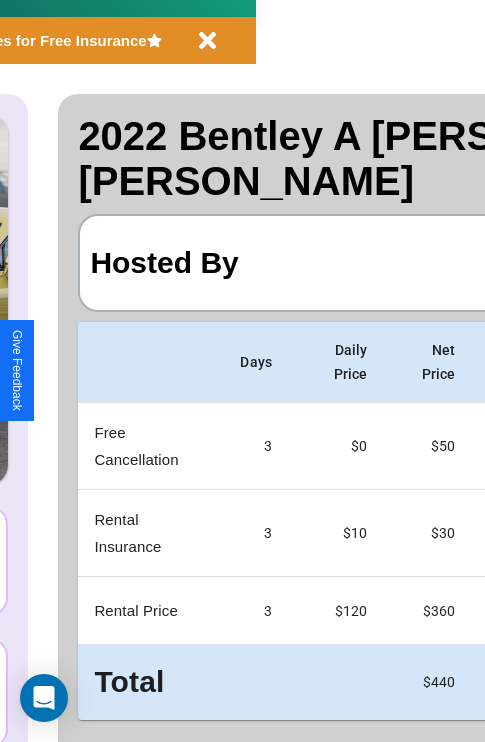 click on "Back" at bounding box center [175, 768] 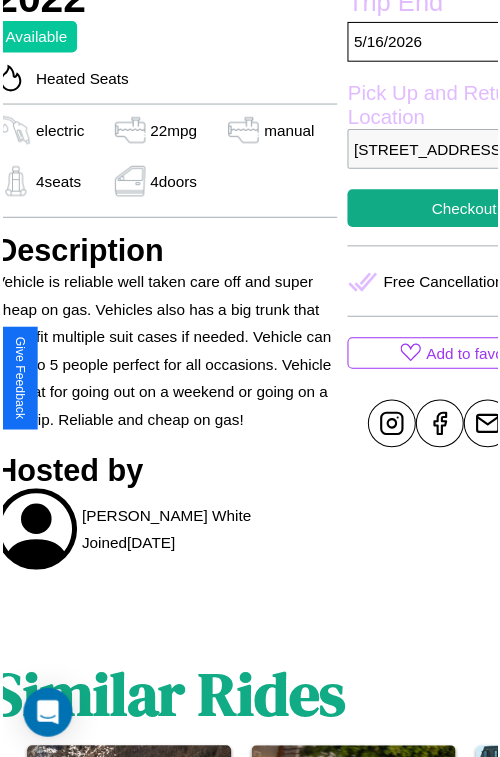 scroll, scrollTop: 520, scrollLeft: 80, axis: both 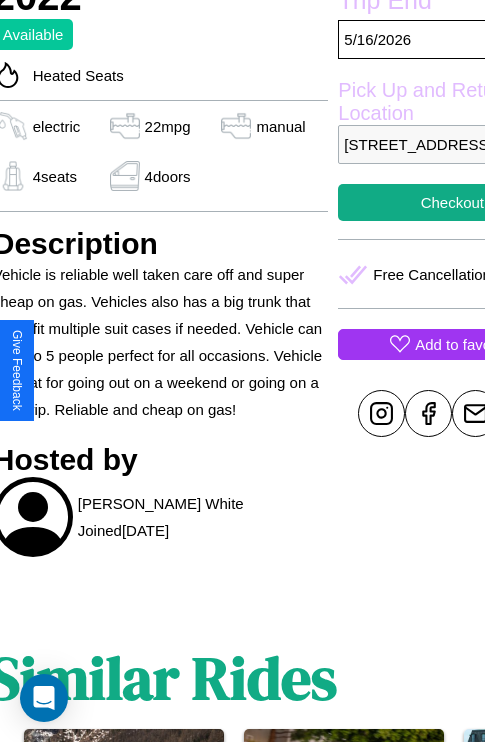 click on "Add to favorites" at bounding box center (467, 344) 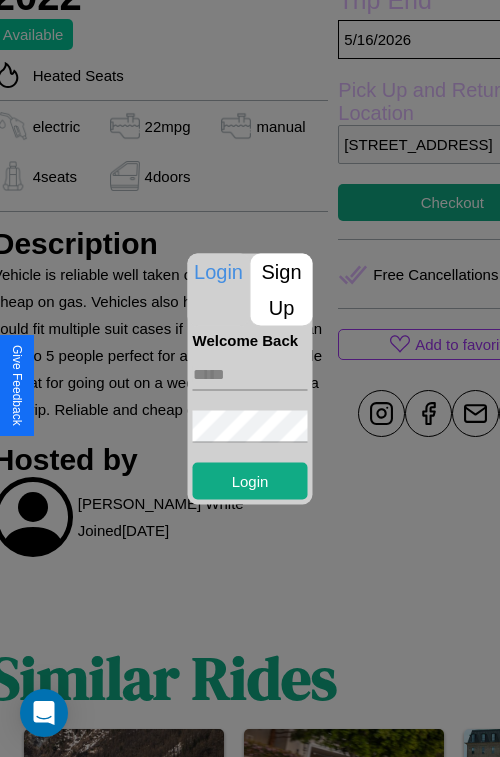 click on "Sign Up" at bounding box center [282, 289] 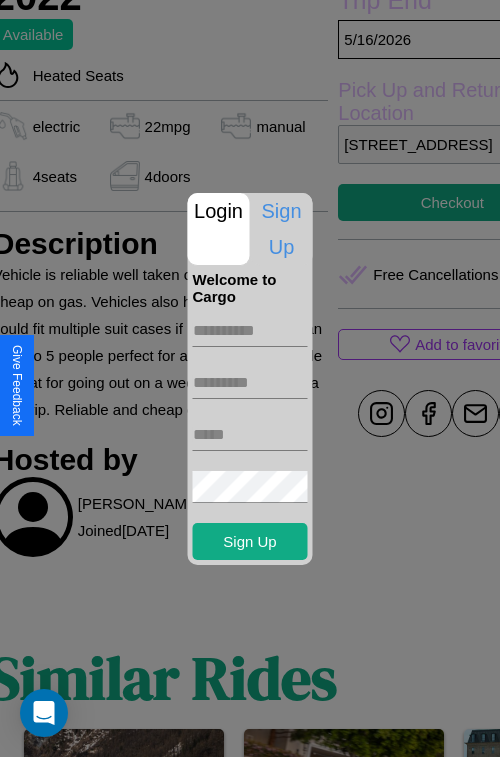 click at bounding box center (250, 331) 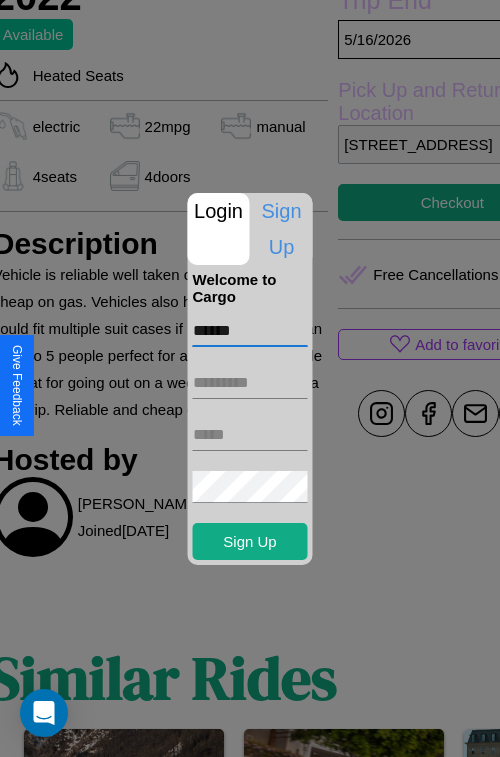 type on "******" 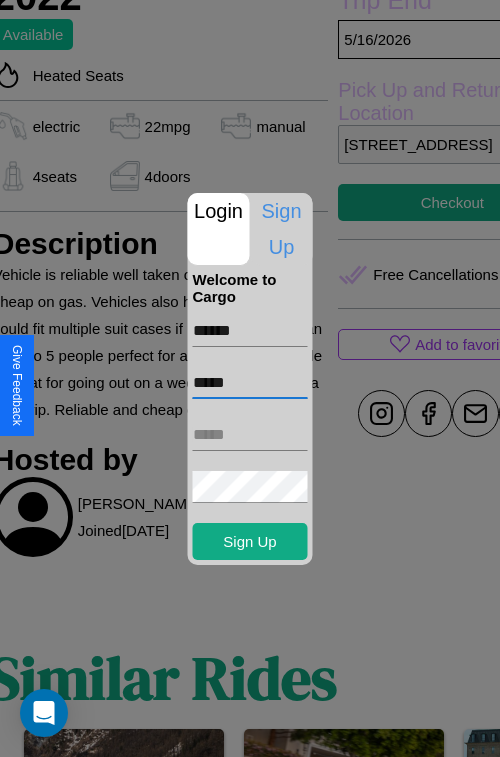 type on "*****" 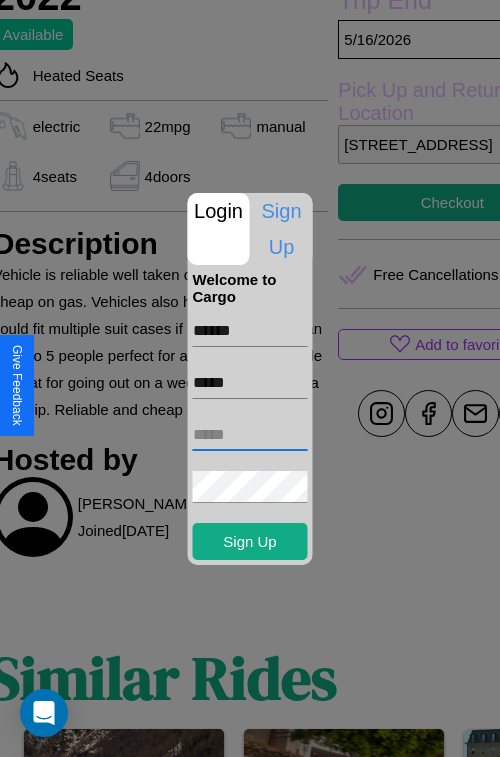click at bounding box center (250, 435) 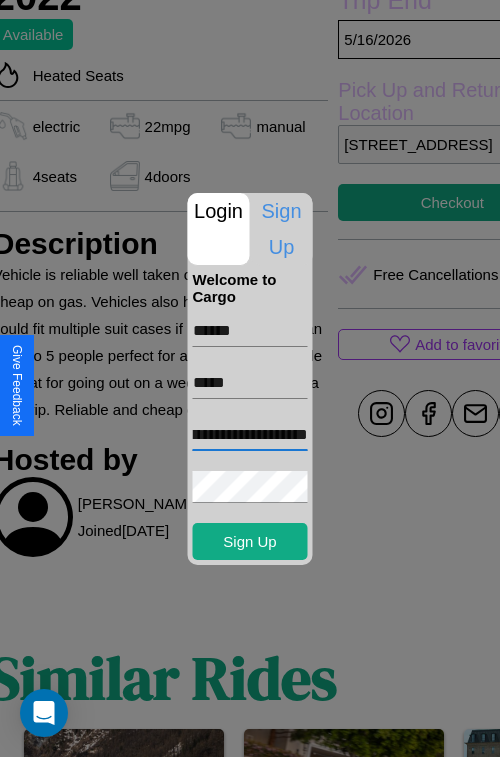 scroll, scrollTop: 0, scrollLeft: 76, axis: horizontal 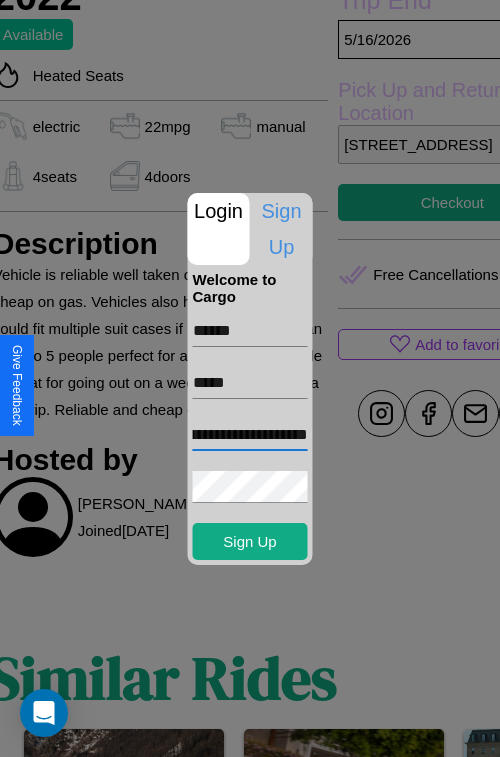 type on "**********" 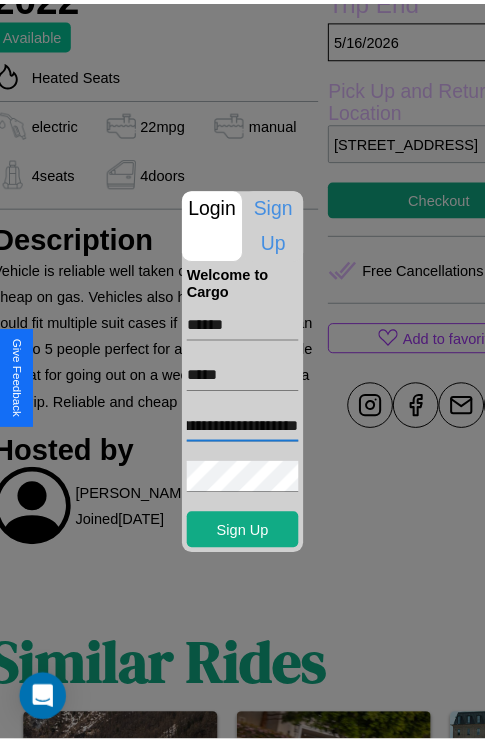 scroll, scrollTop: 0, scrollLeft: 0, axis: both 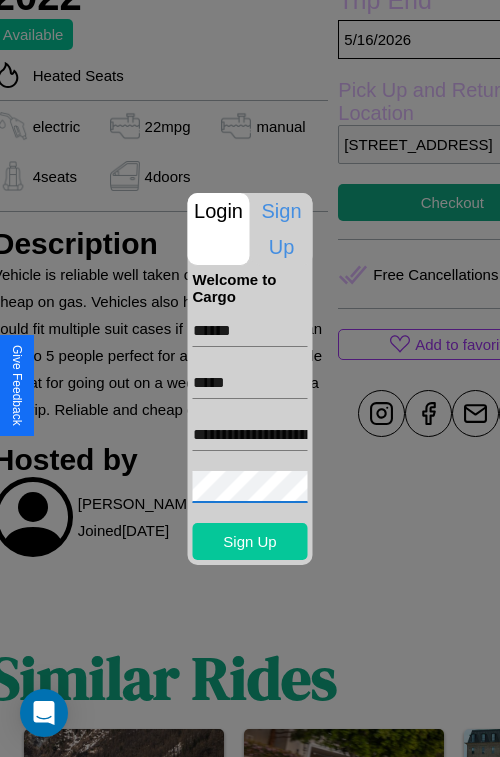 click on "Sign Up" at bounding box center (250, 541) 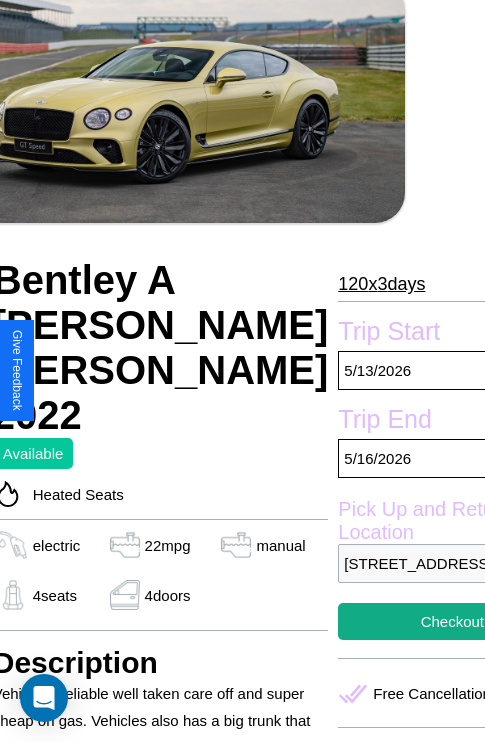 scroll, scrollTop: 100, scrollLeft: 80, axis: both 